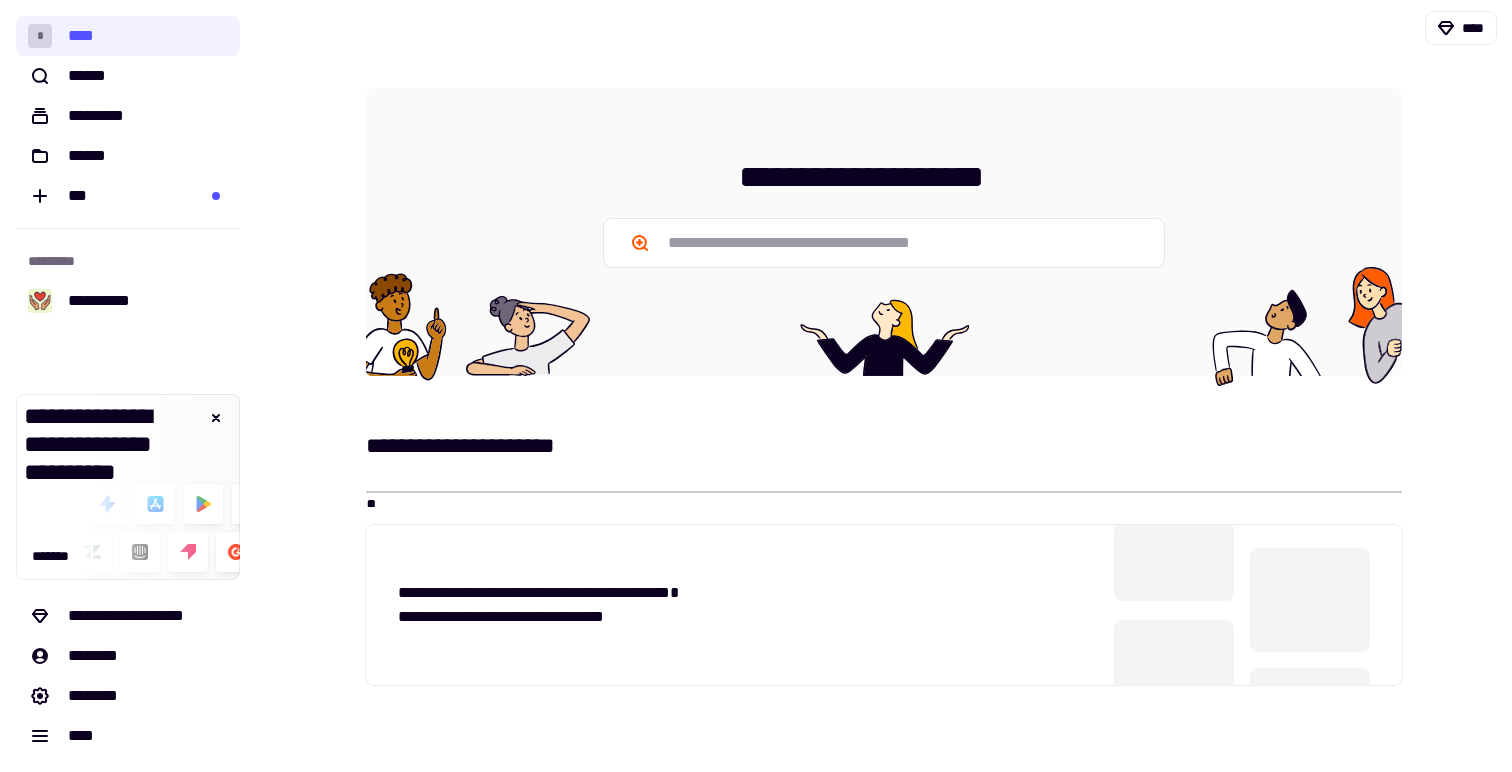 scroll, scrollTop: 0, scrollLeft: 0, axis: both 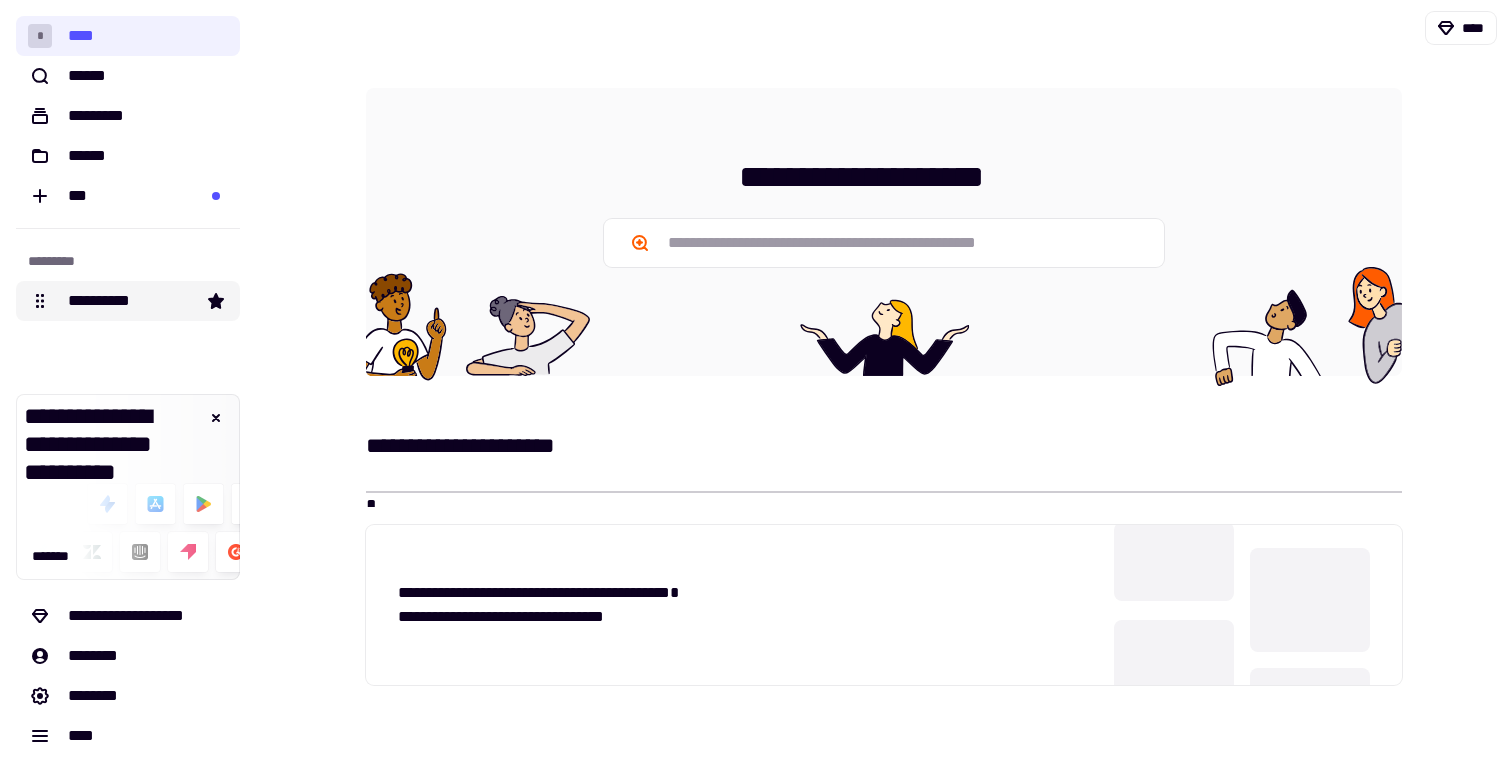 click on "**********" 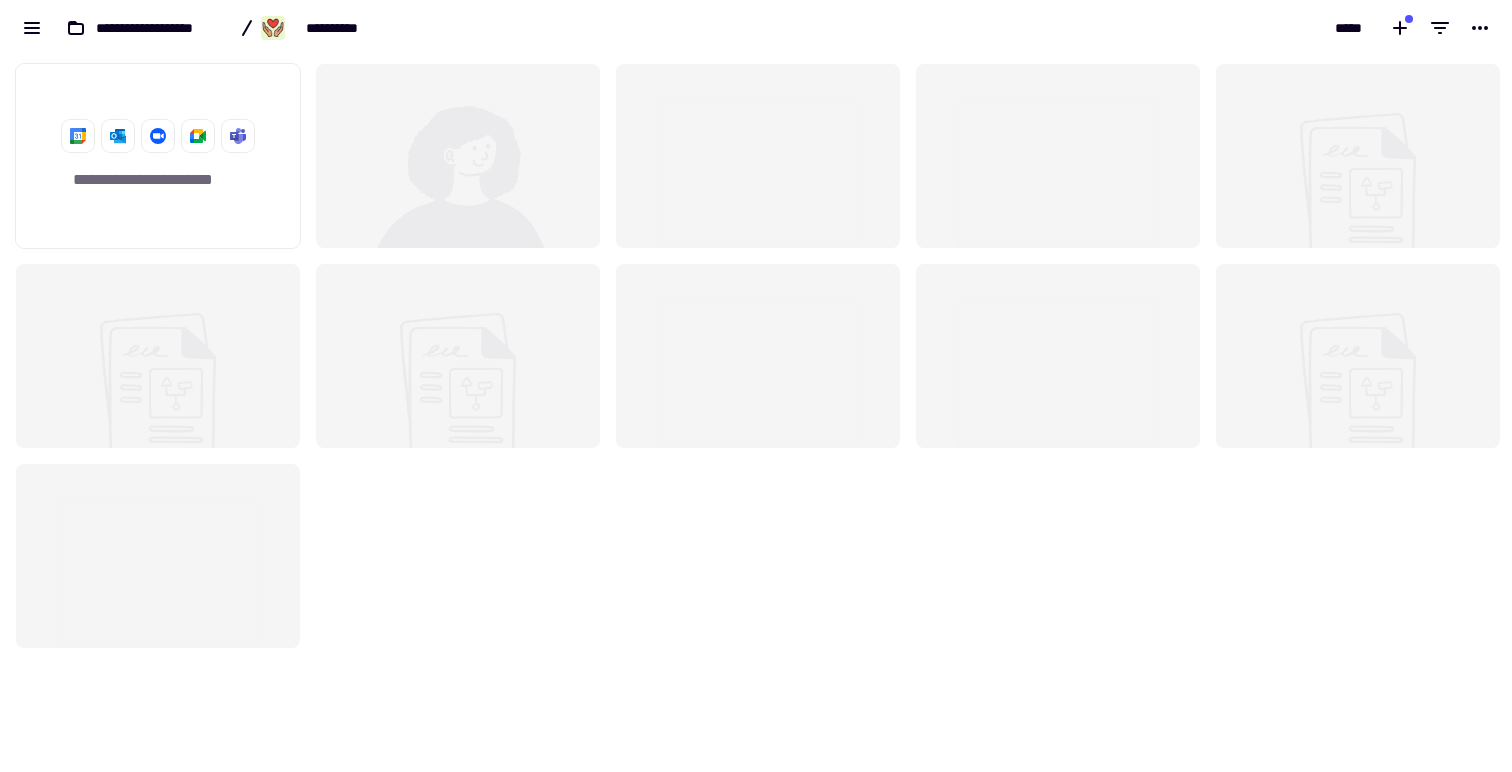 scroll, scrollTop: 16, scrollLeft: 16, axis: both 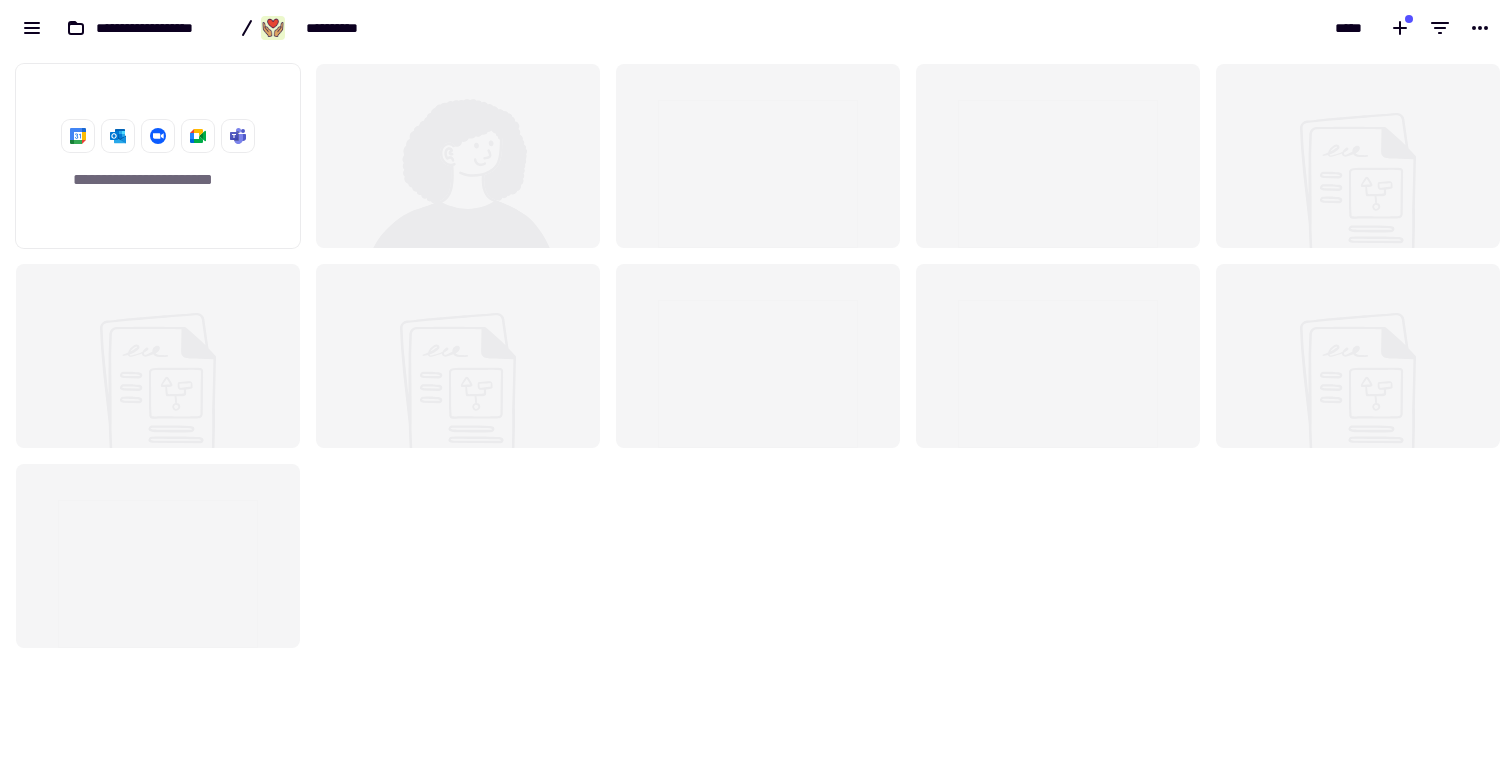 click 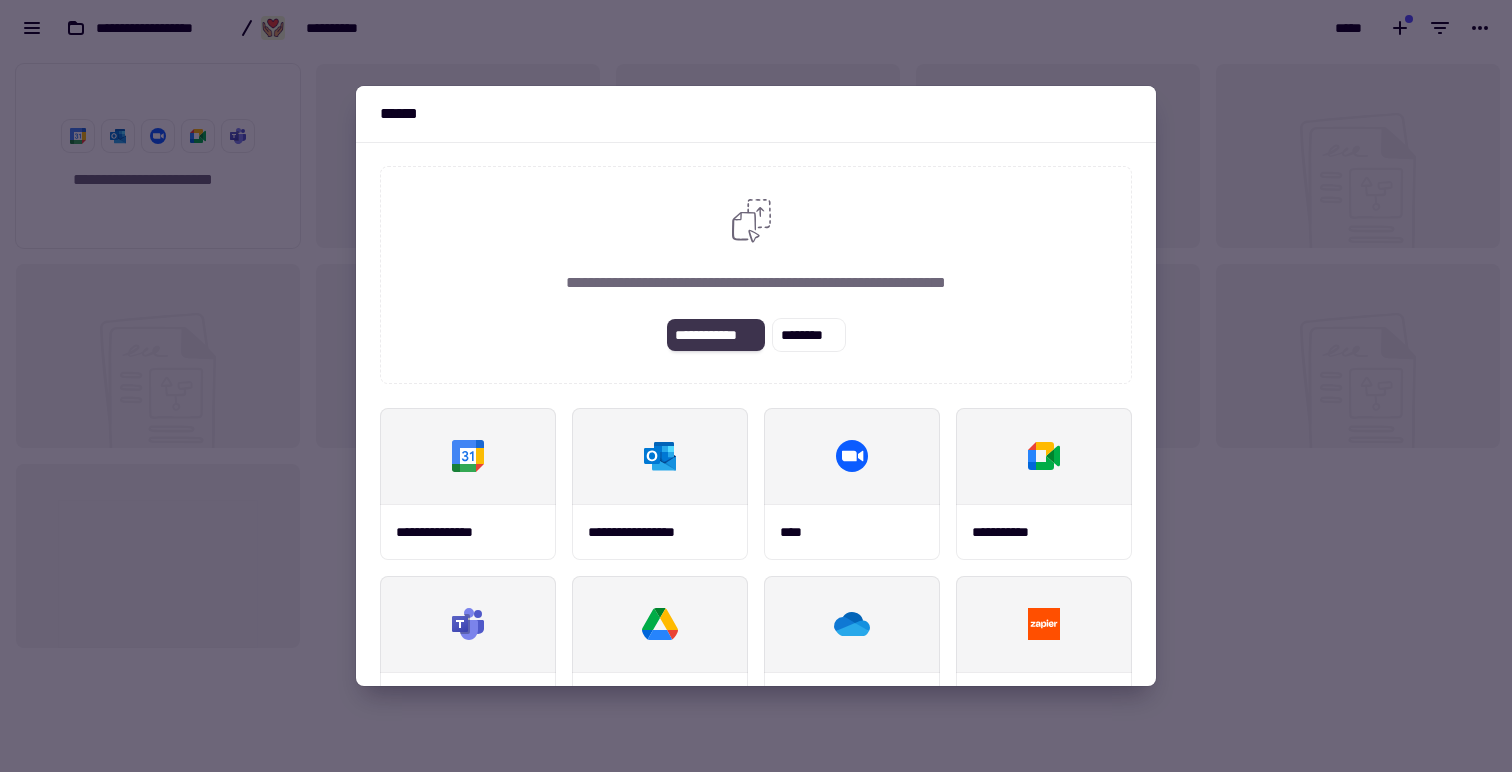 click on "**********" 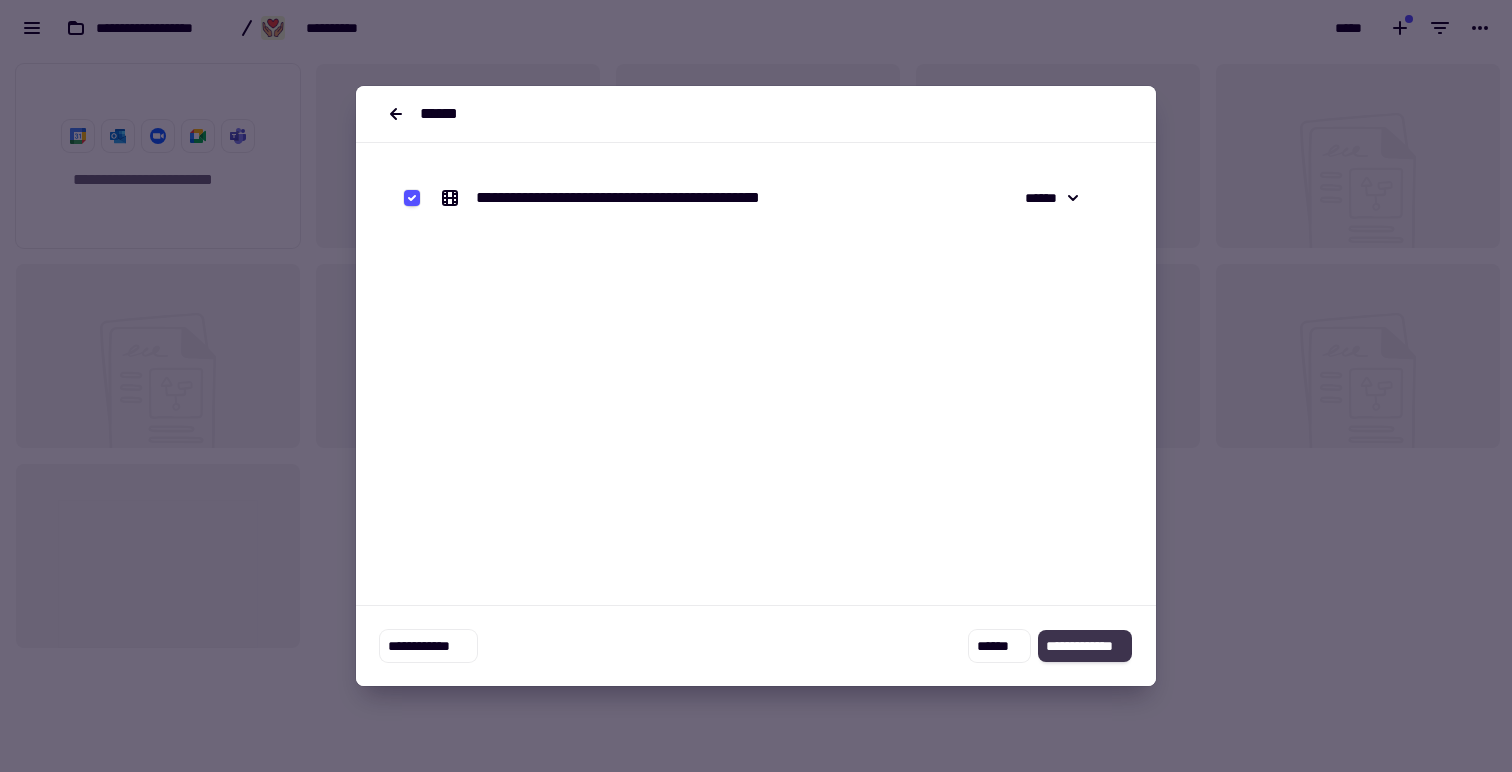 click on "**********" 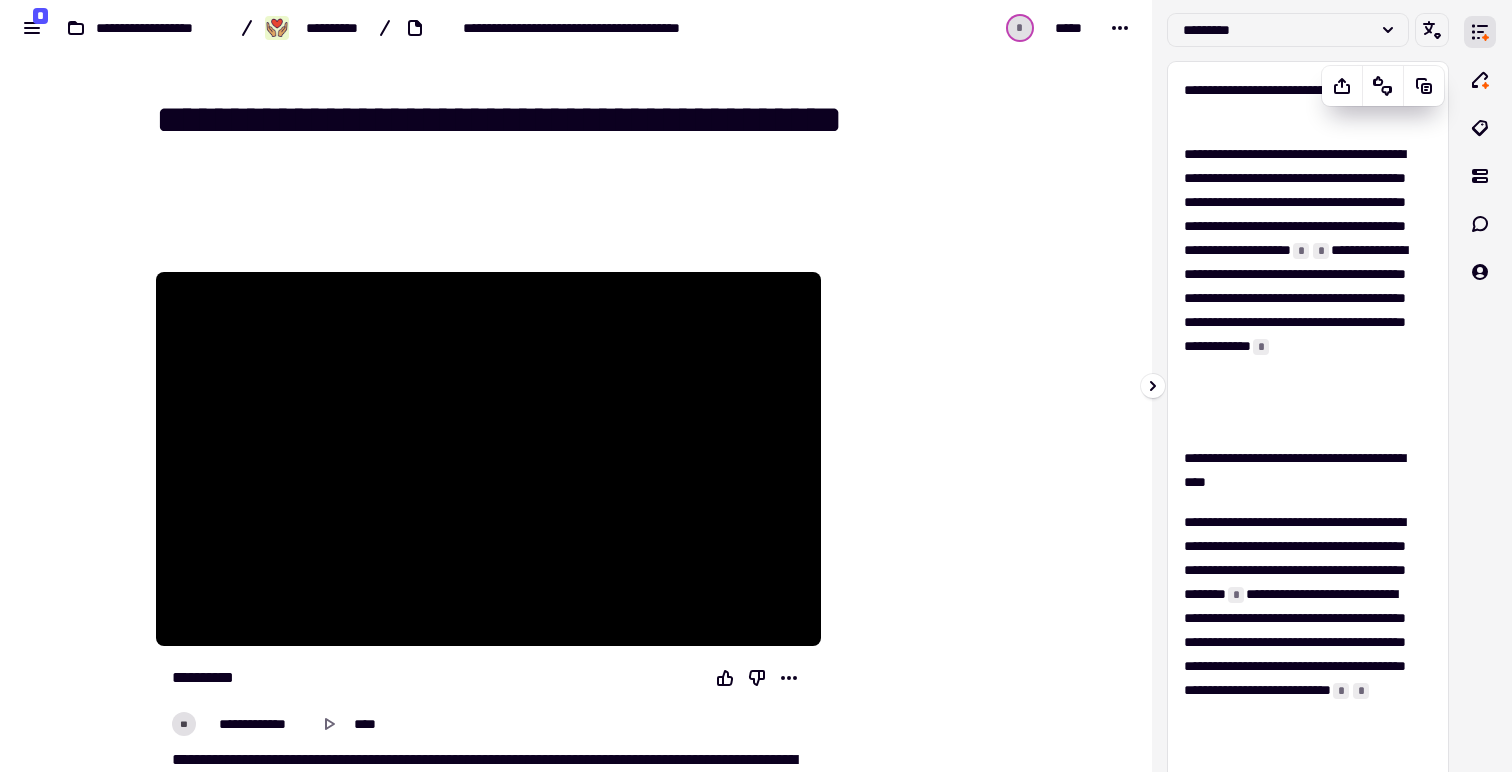 scroll, scrollTop: 0, scrollLeft: 0, axis: both 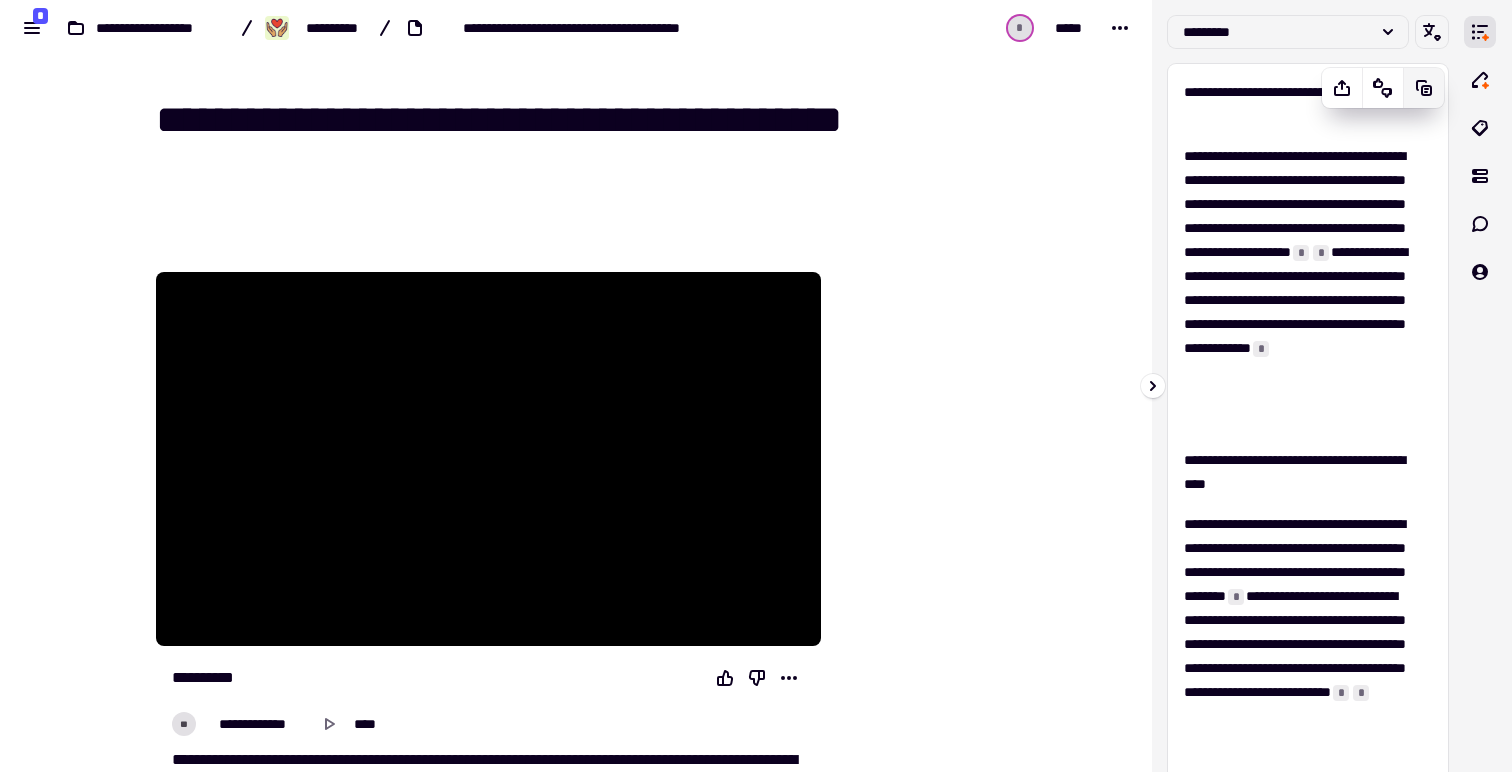 click 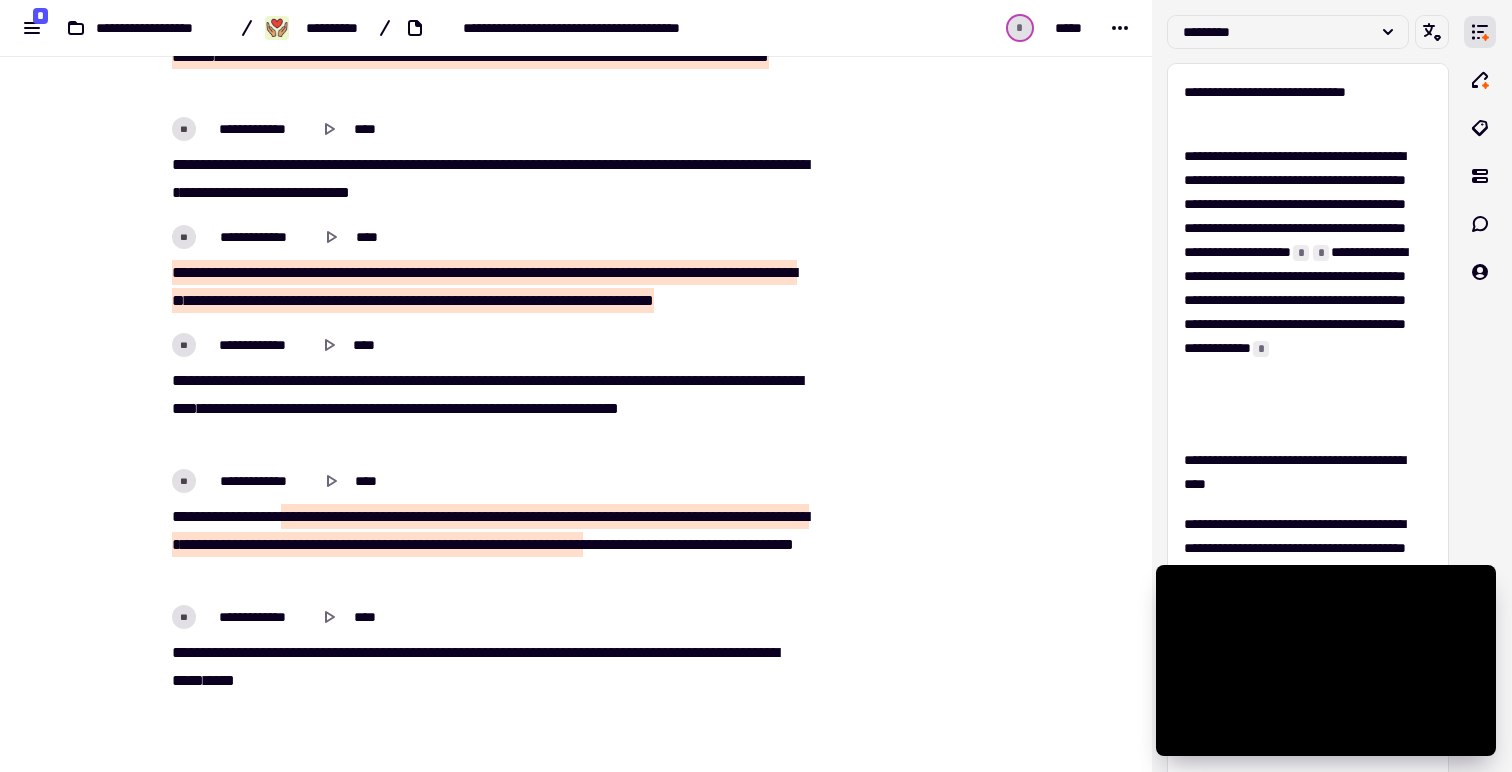 scroll, scrollTop: 3455, scrollLeft: 0, axis: vertical 